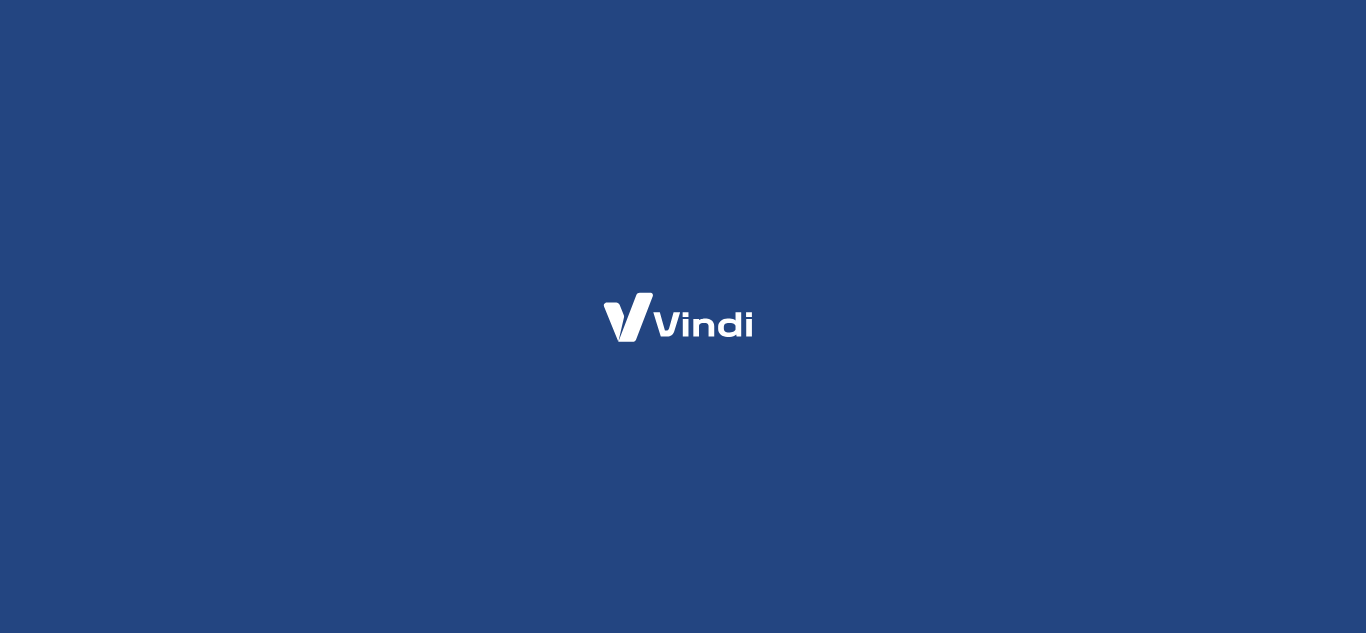 scroll, scrollTop: 0, scrollLeft: 0, axis: both 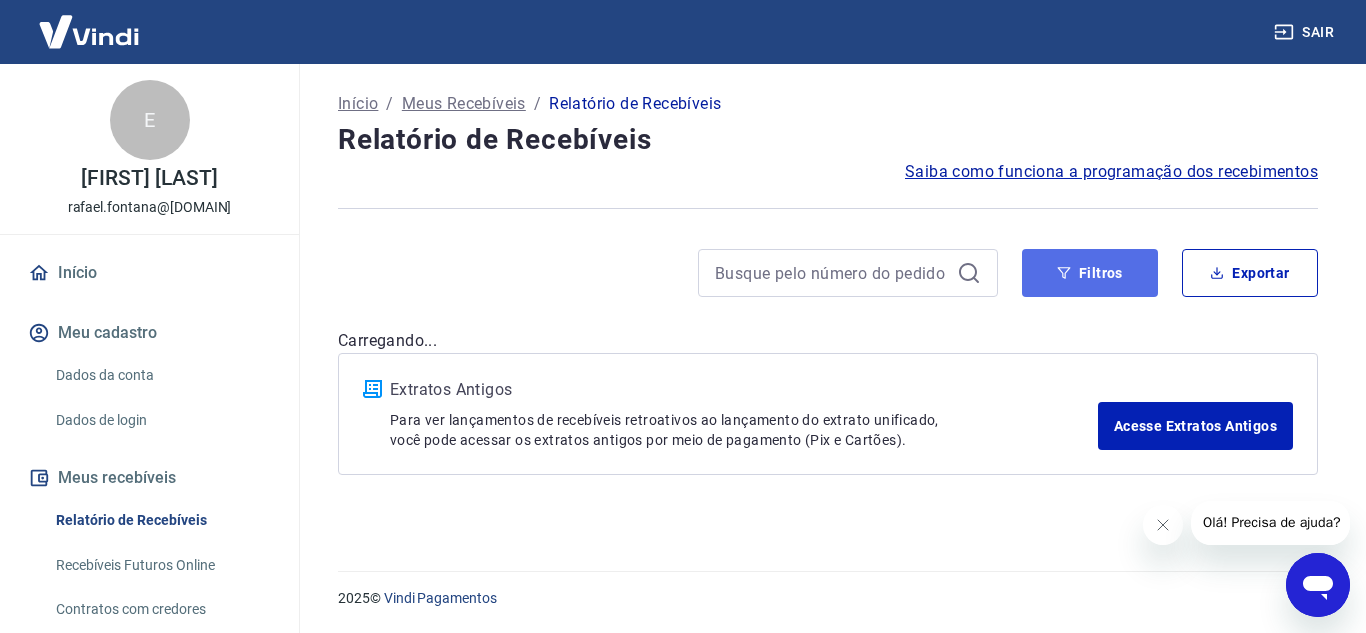 click on "Filtros" at bounding box center [1090, 273] 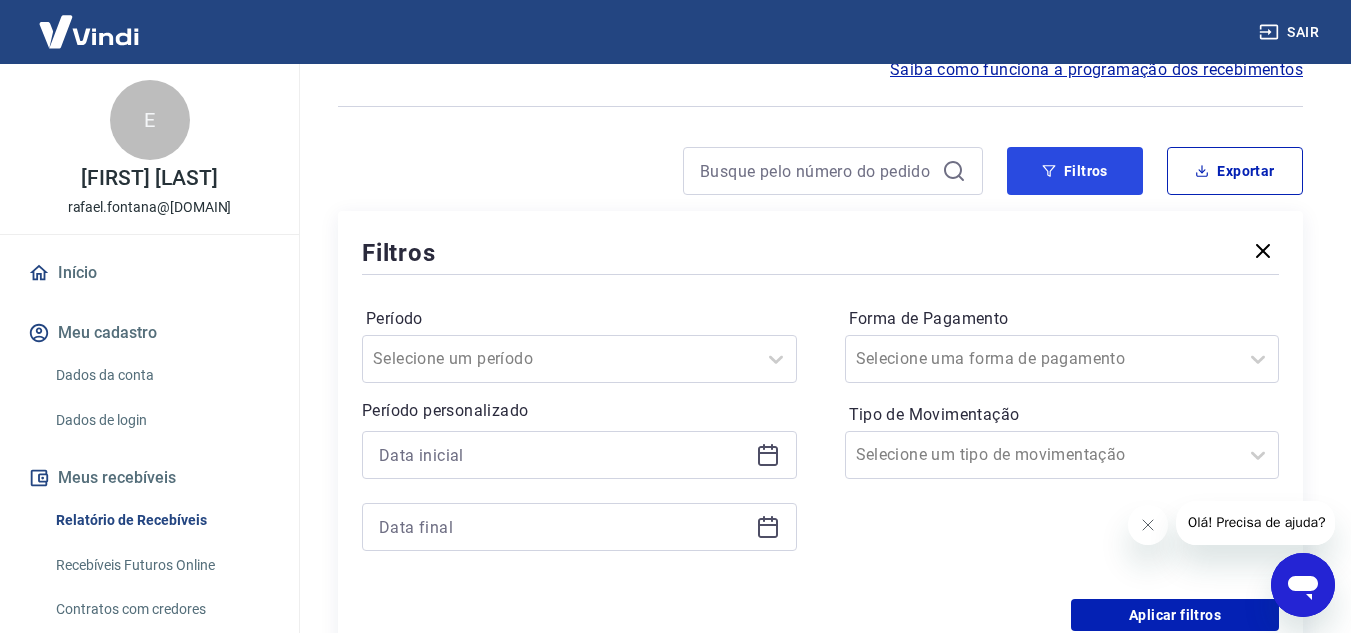 scroll, scrollTop: 200, scrollLeft: 0, axis: vertical 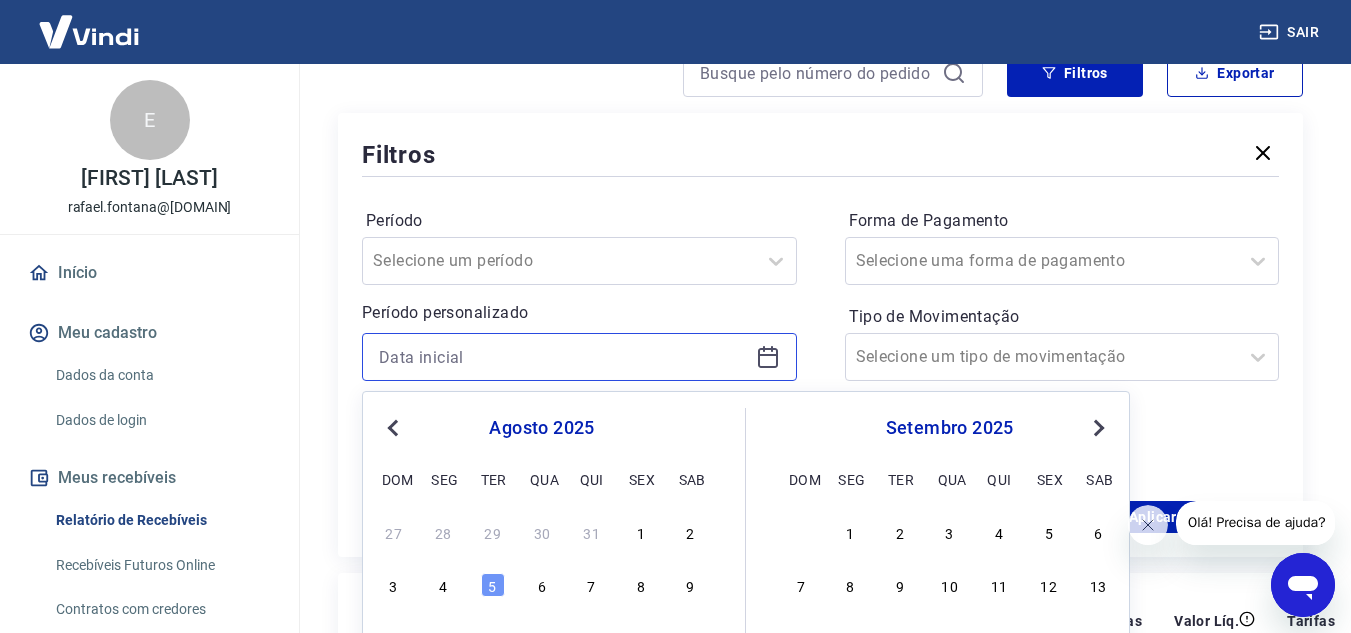 click at bounding box center [563, 357] 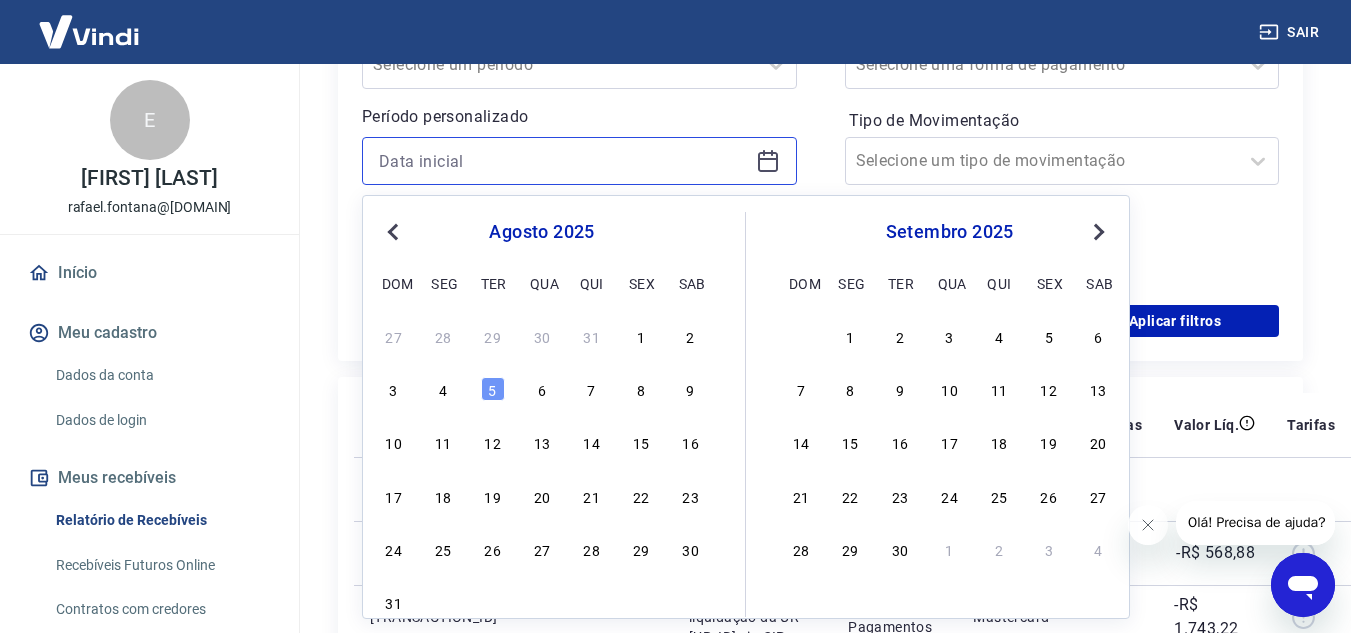 scroll, scrollTop: 400, scrollLeft: 0, axis: vertical 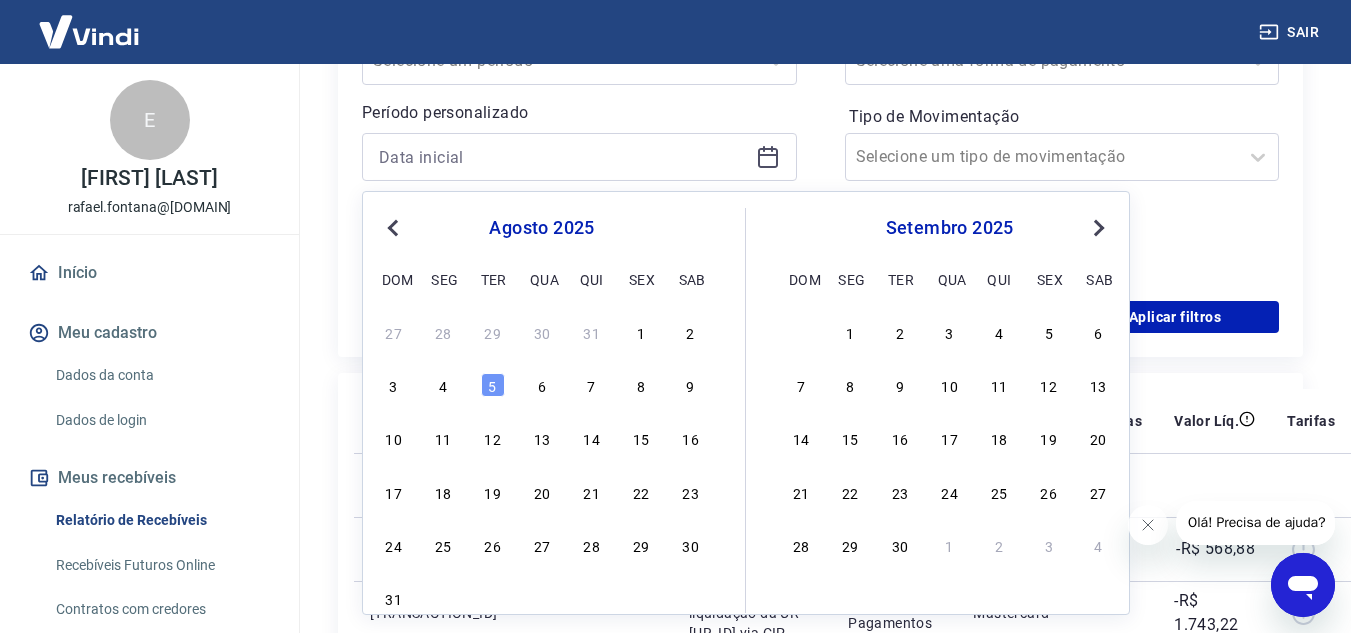 click on "Previous Month" at bounding box center (395, 227) 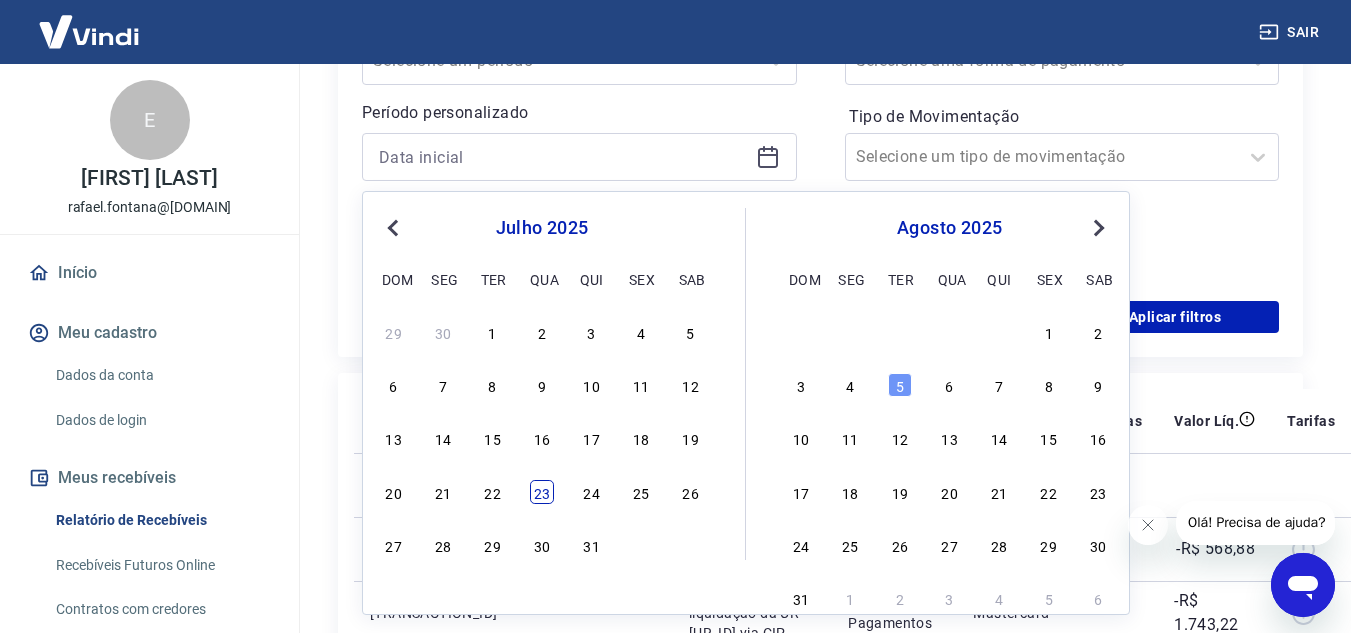 click on "23" at bounding box center [542, 492] 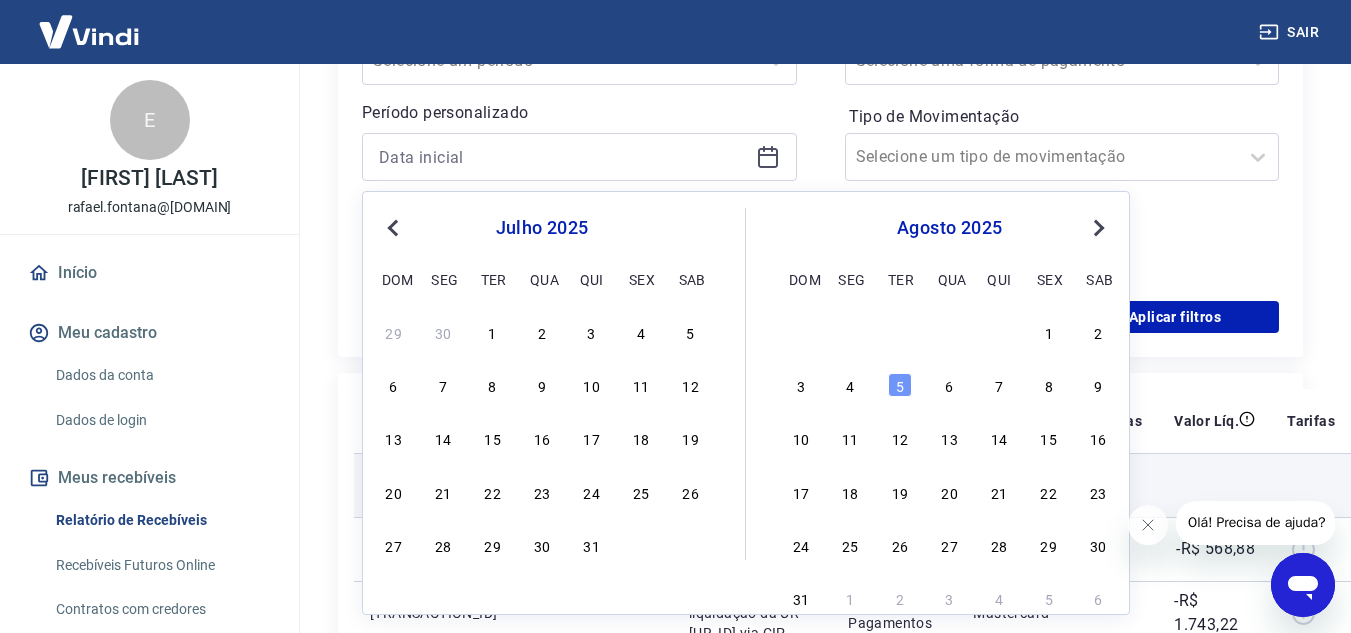 type on "[DATE]" 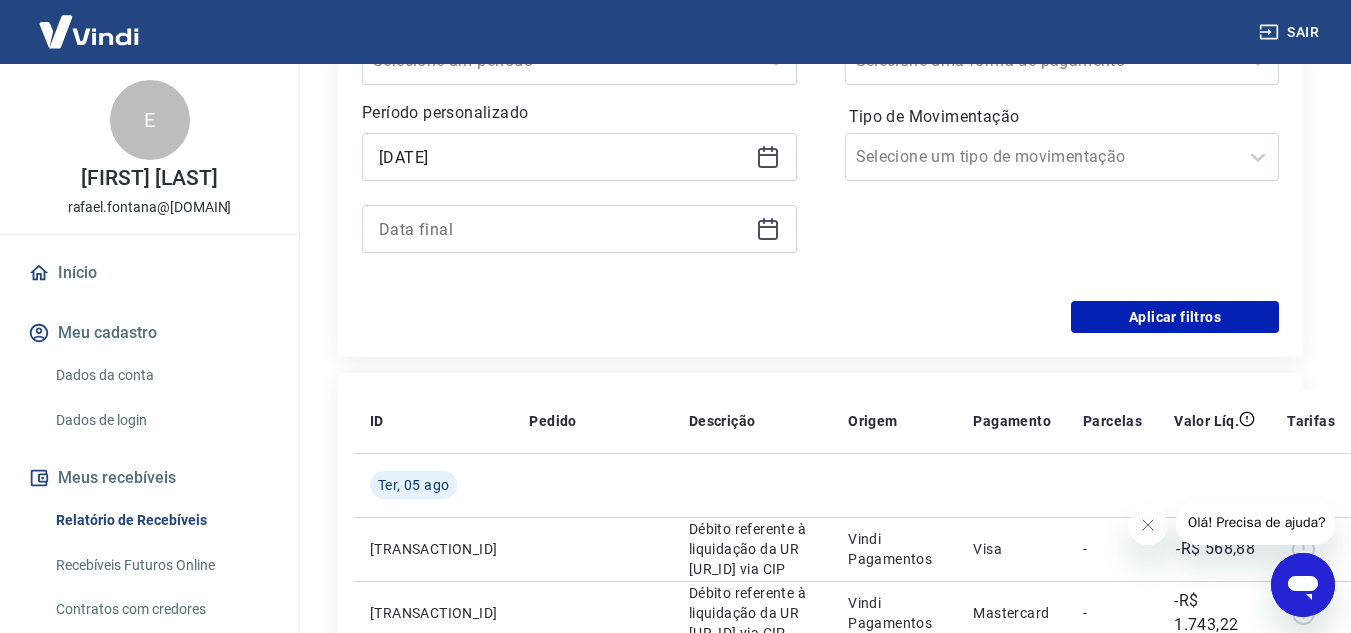 click 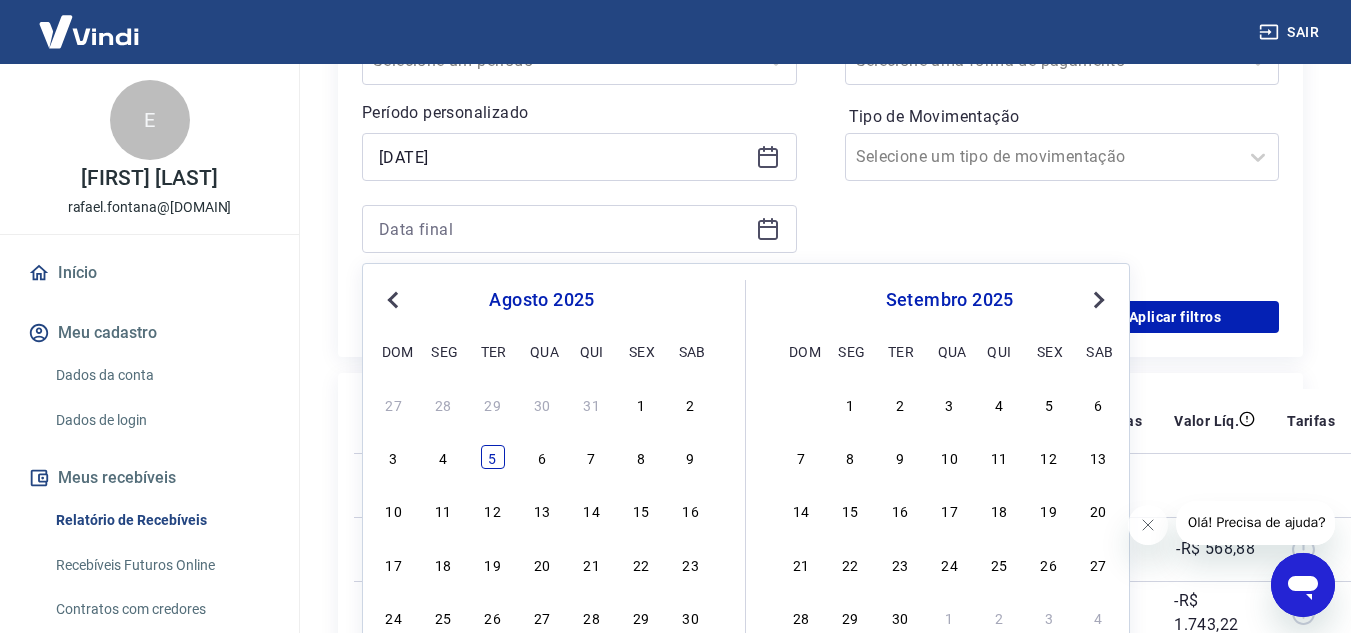 click on "5" at bounding box center (493, 457) 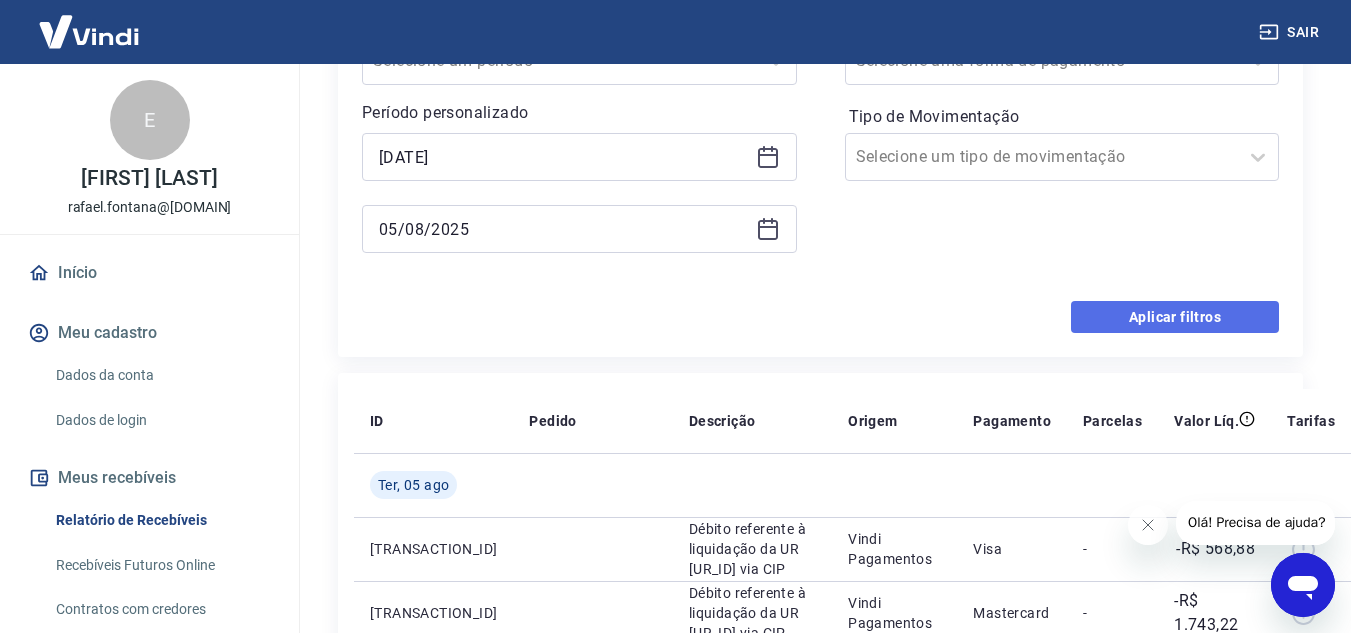 click on "Aplicar filtros" at bounding box center [1175, 317] 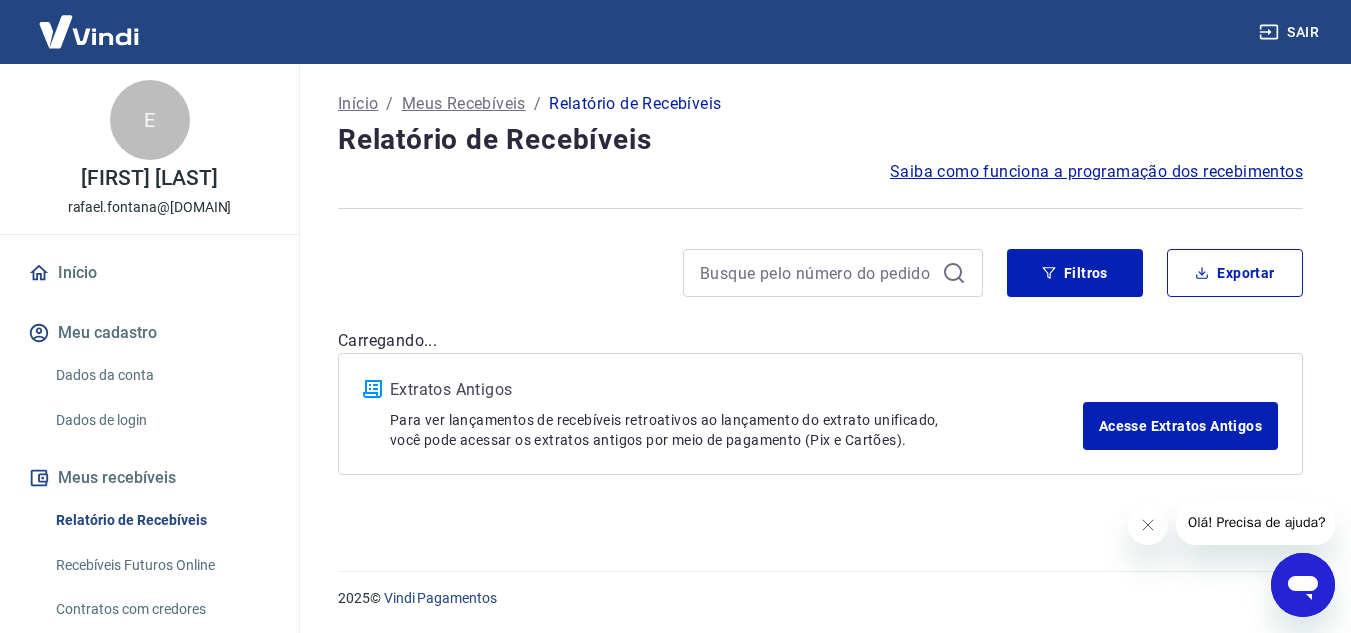 scroll, scrollTop: 0, scrollLeft: 0, axis: both 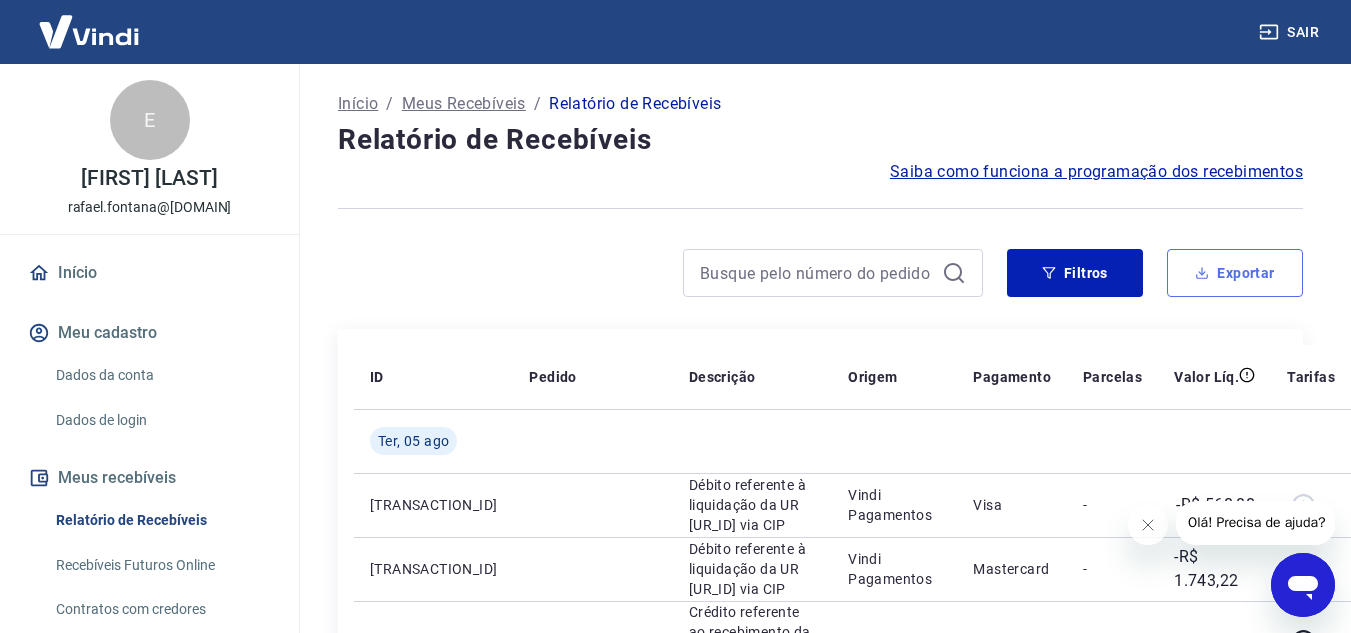 click on "Exportar" at bounding box center (1235, 273) 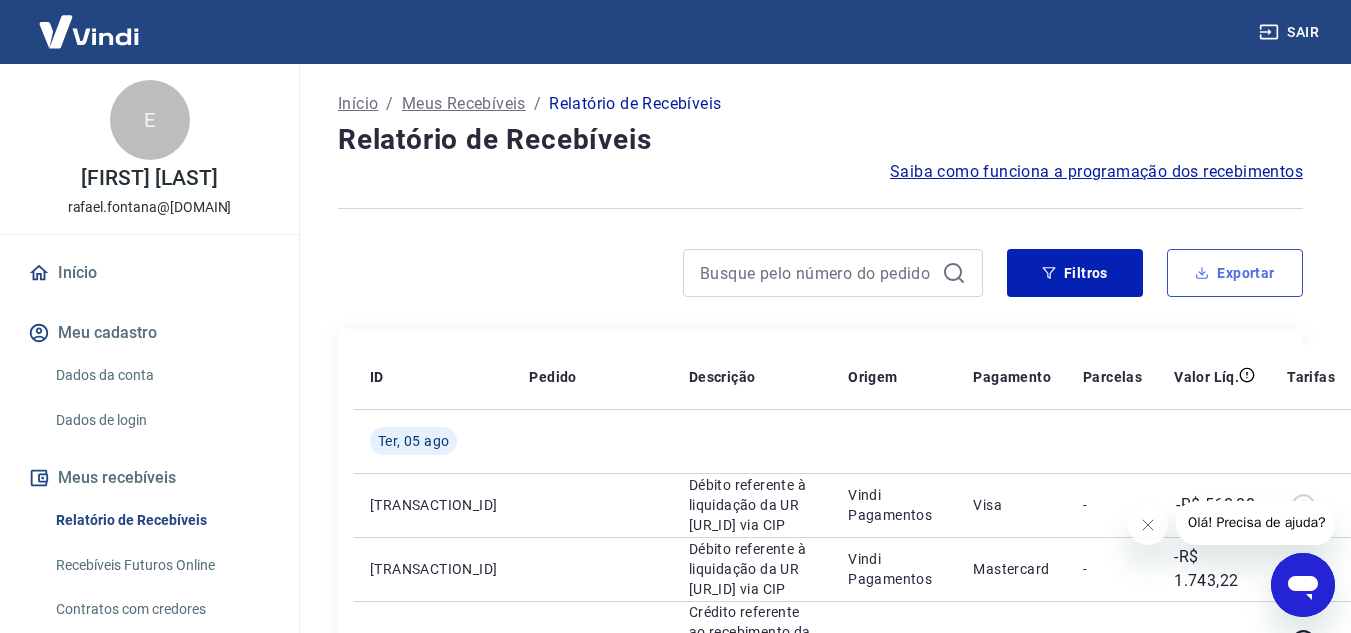 type on "[DATE]" 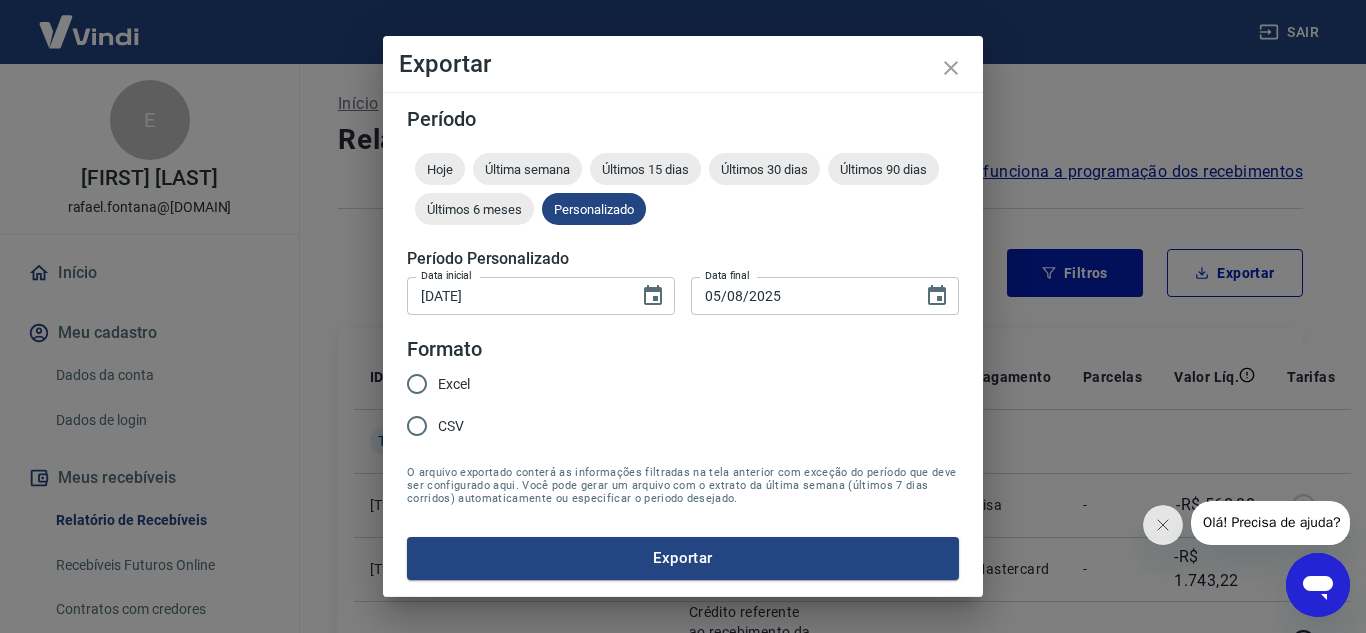 click on "Excel" at bounding box center [454, 384] 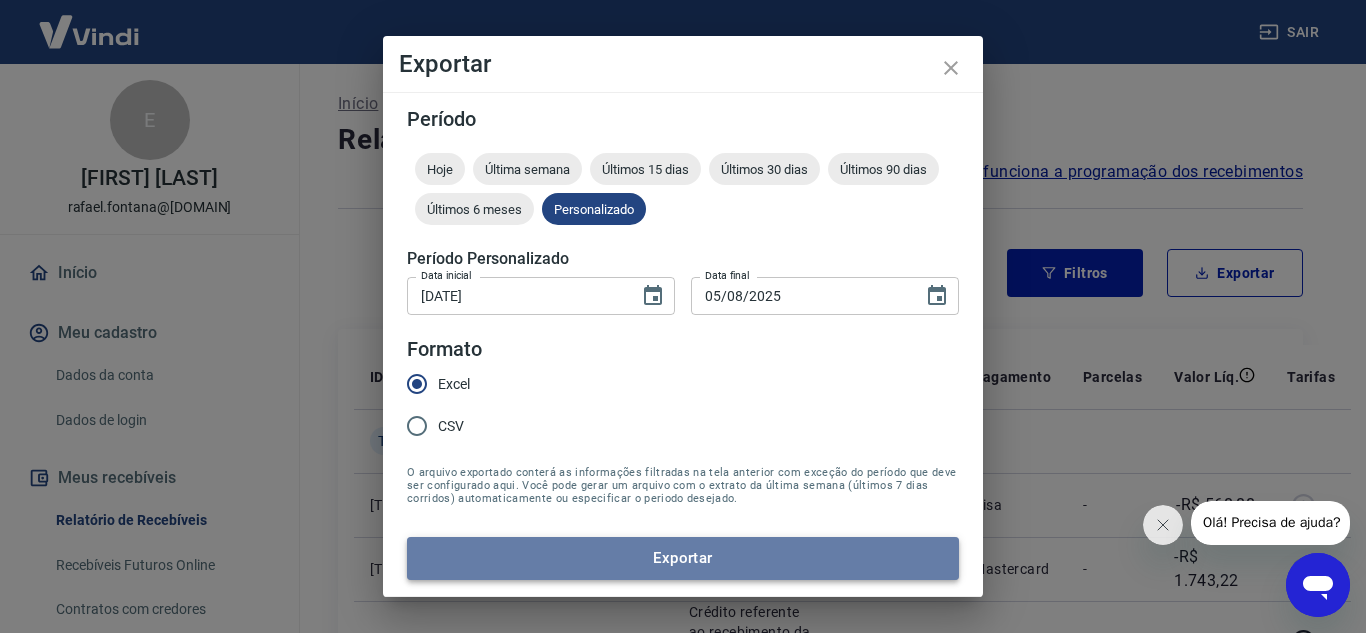 click on "Exportar" at bounding box center [683, 558] 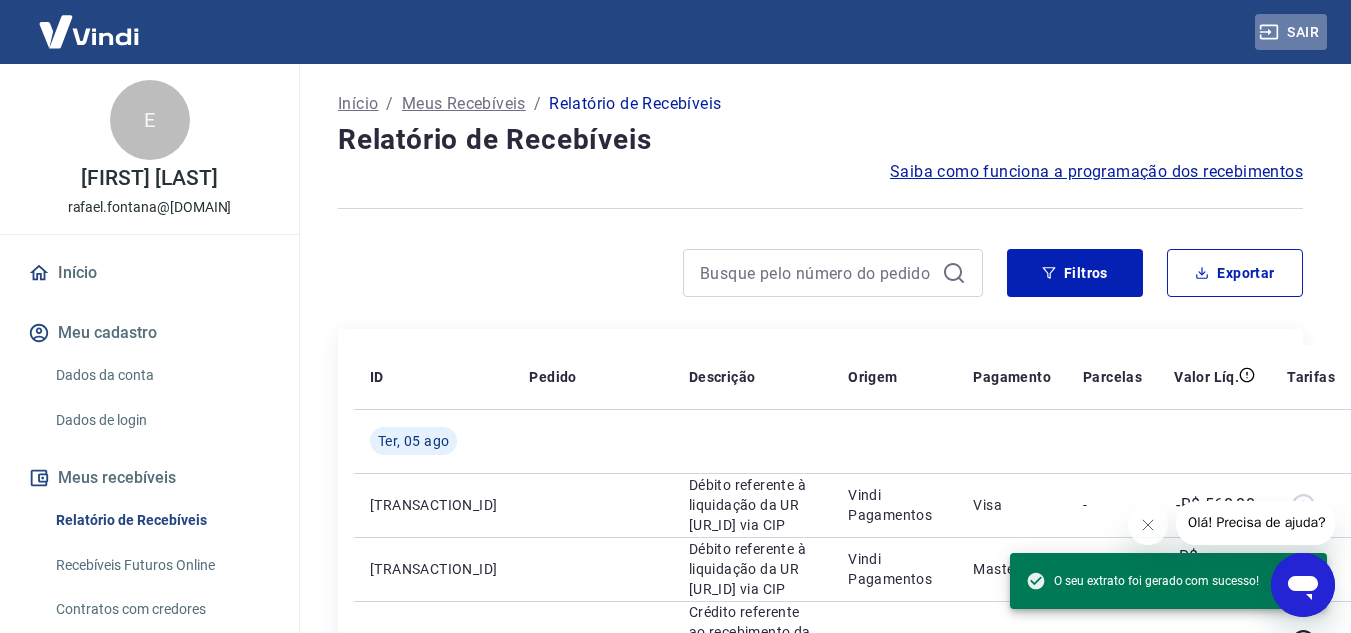 click on "Sair" at bounding box center (1291, 32) 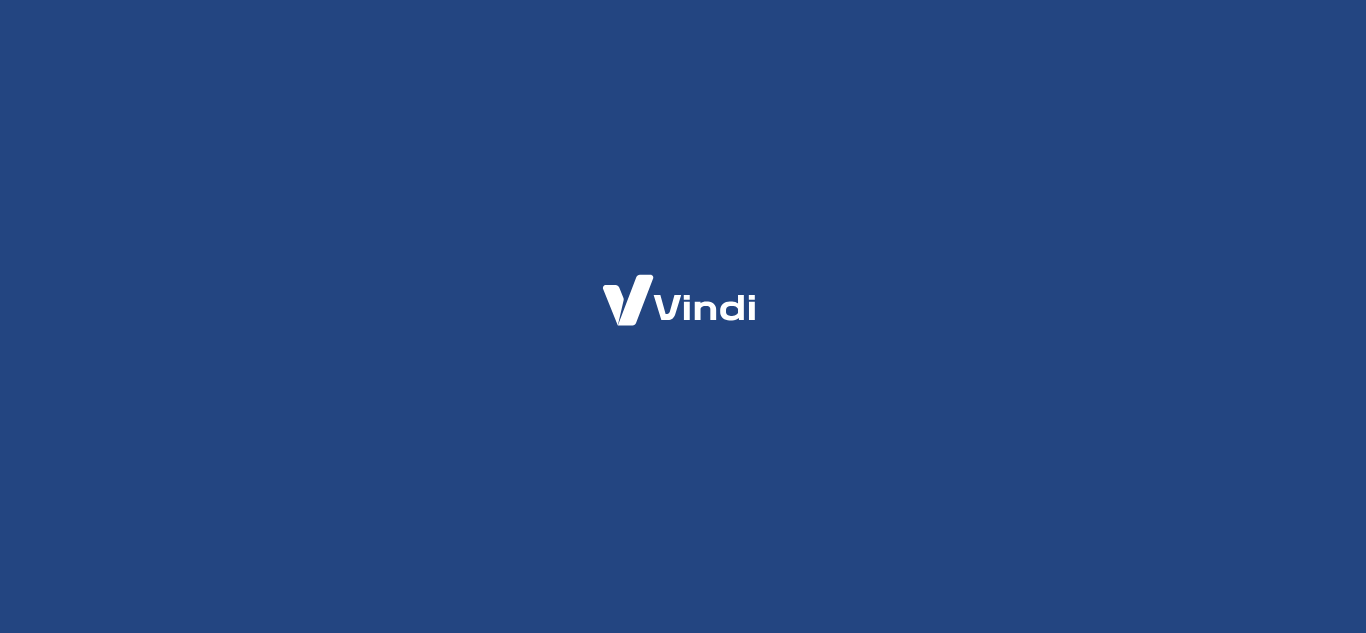 scroll, scrollTop: 0, scrollLeft: 0, axis: both 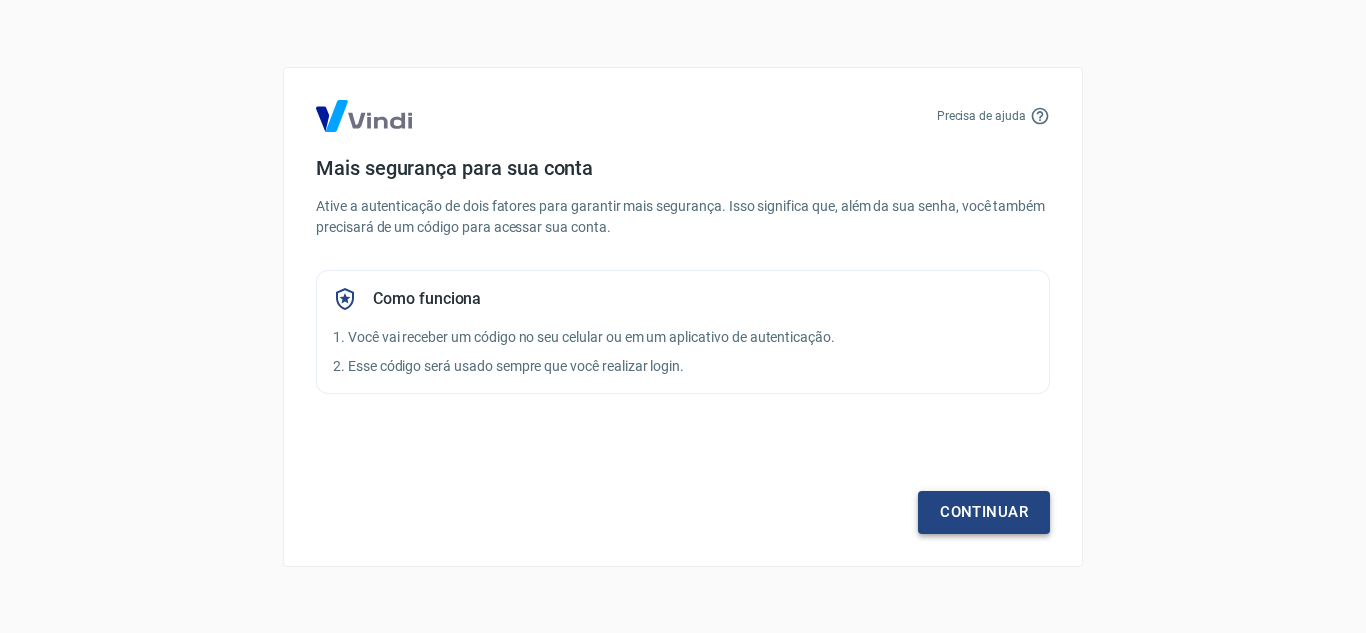 click on "Continuar" at bounding box center (984, 512) 